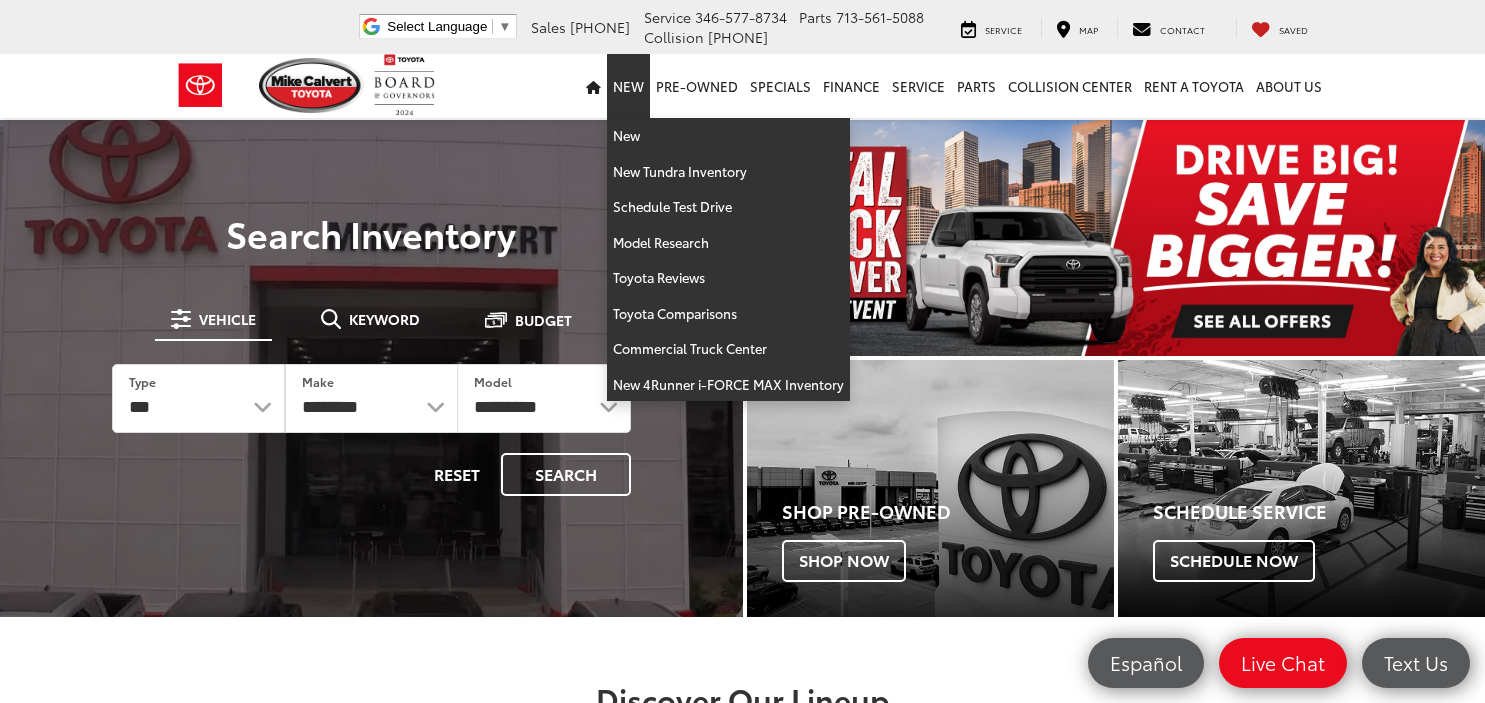 scroll, scrollTop: 0, scrollLeft: 0, axis: both 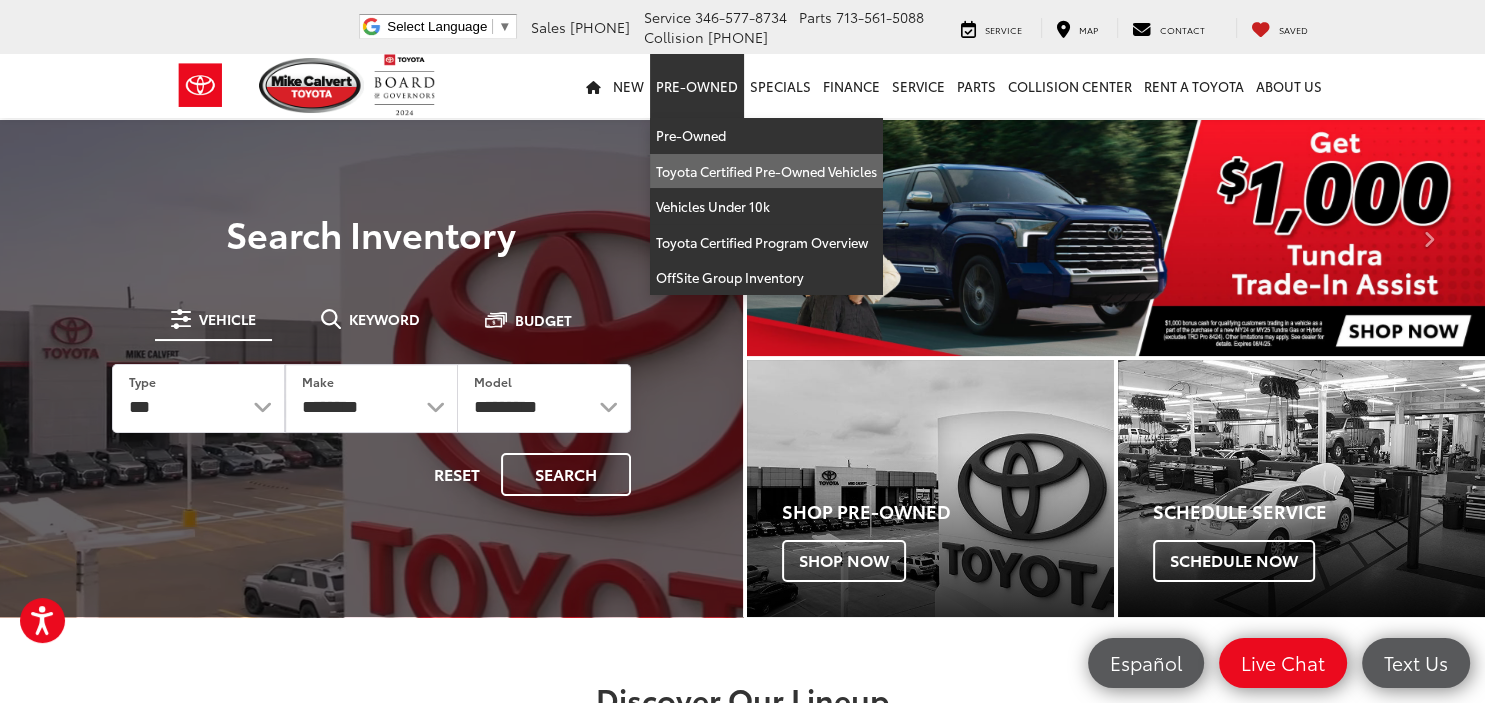 click on "Toyota Certified Pre-Owned Vehicles" at bounding box center [766, 172] 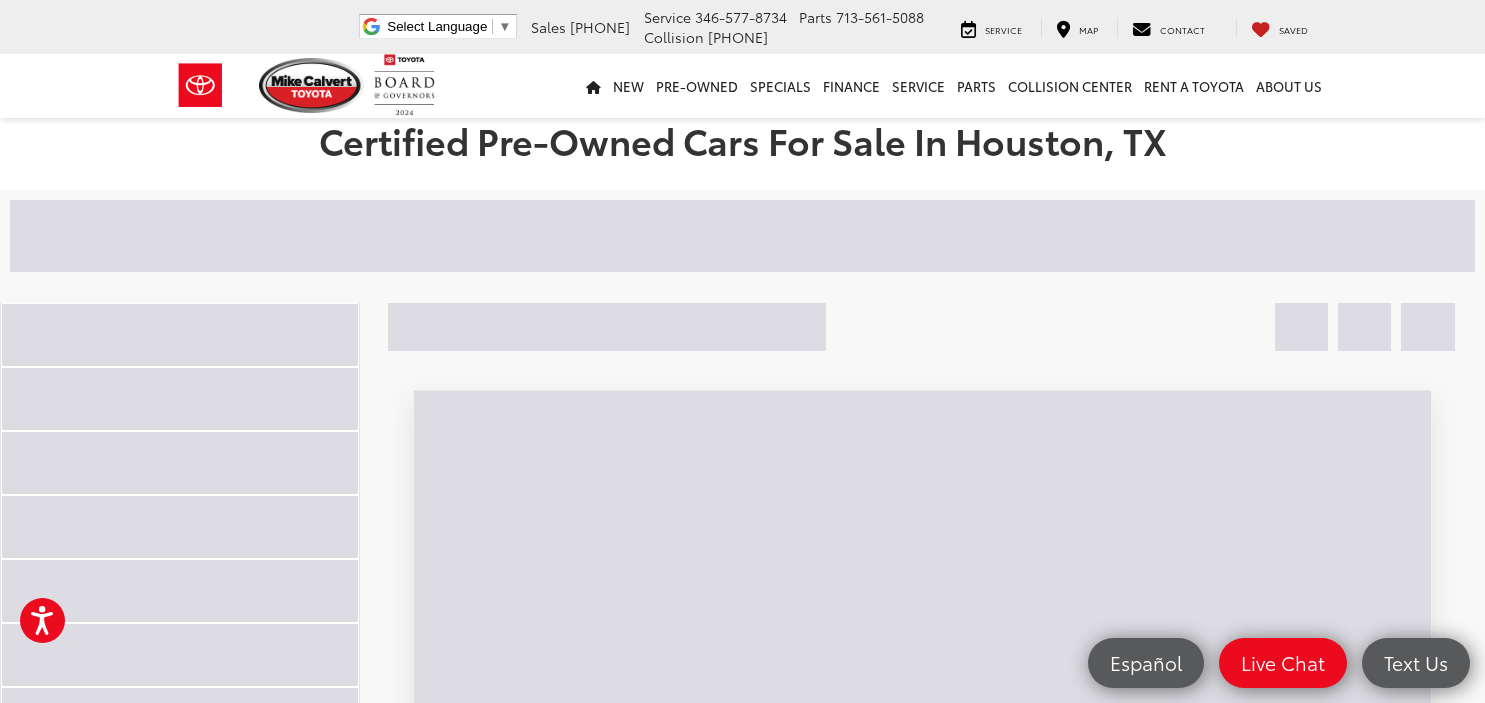 scroll, scrollTop: 0, scrollLeft: 0, axis: both 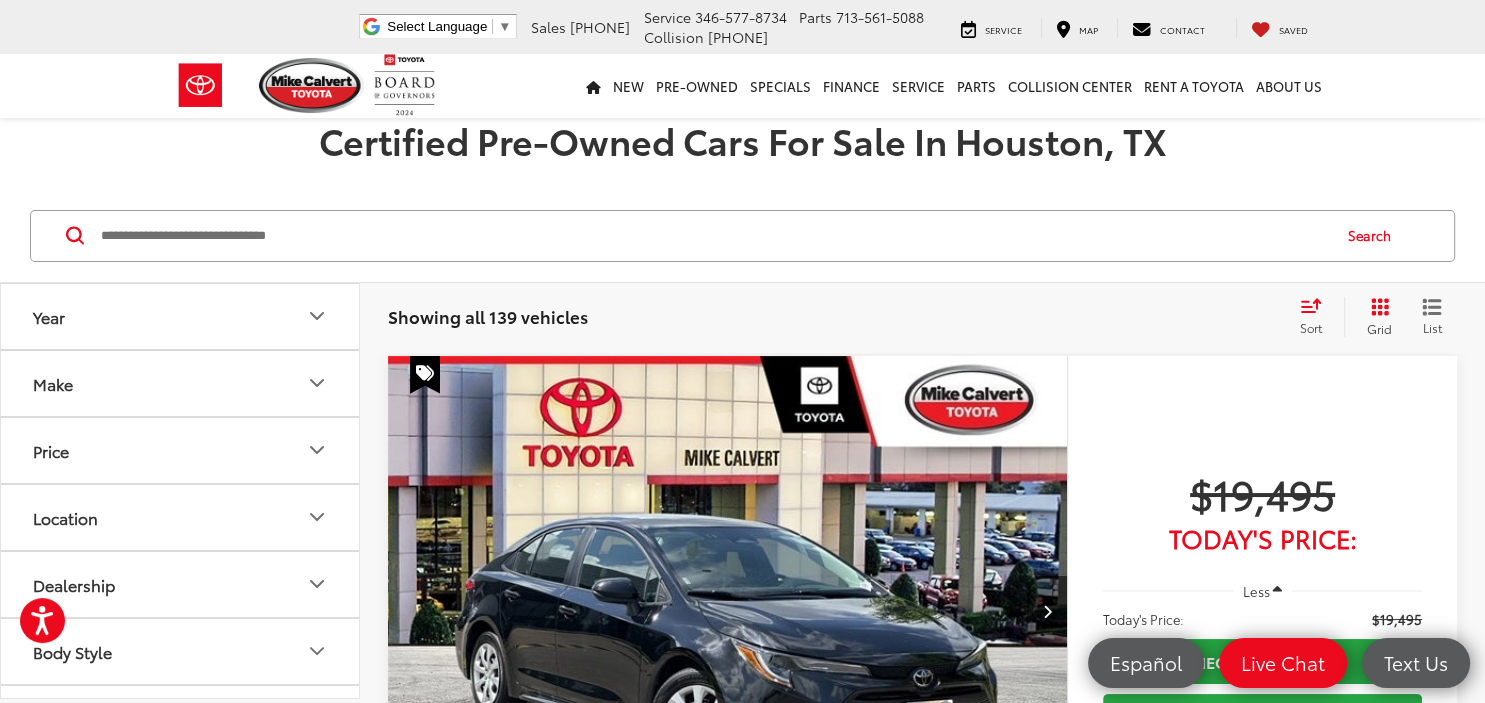 click 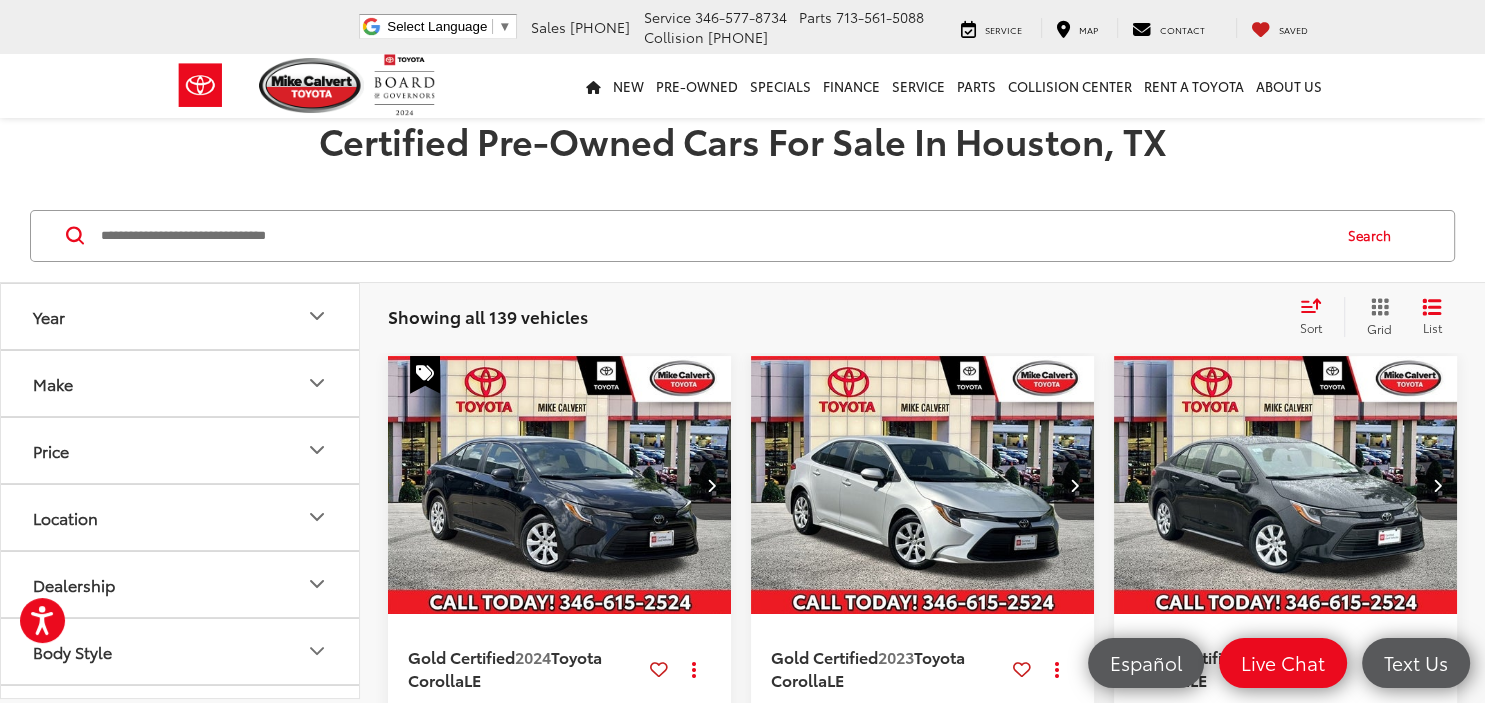 click 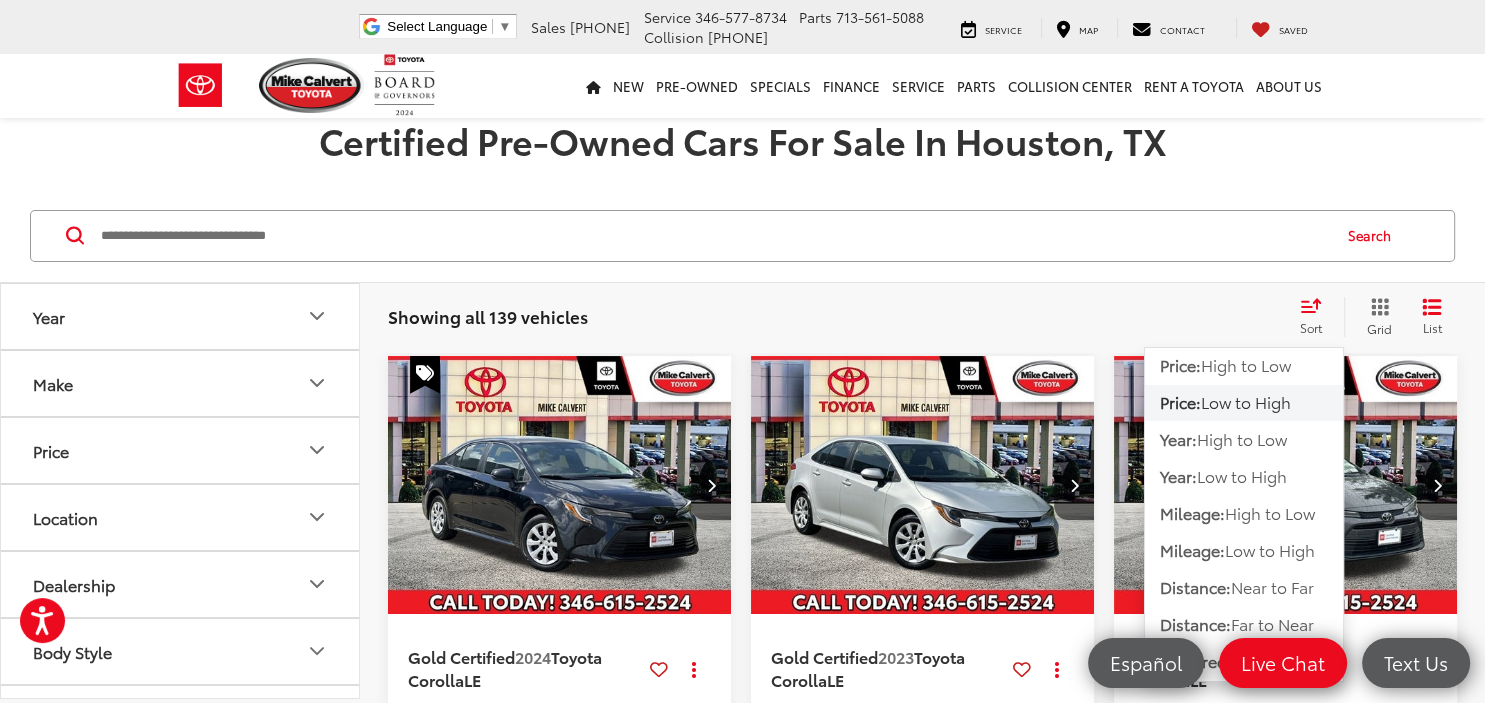 click on "Low to High" at bounding box center [1246, 401] 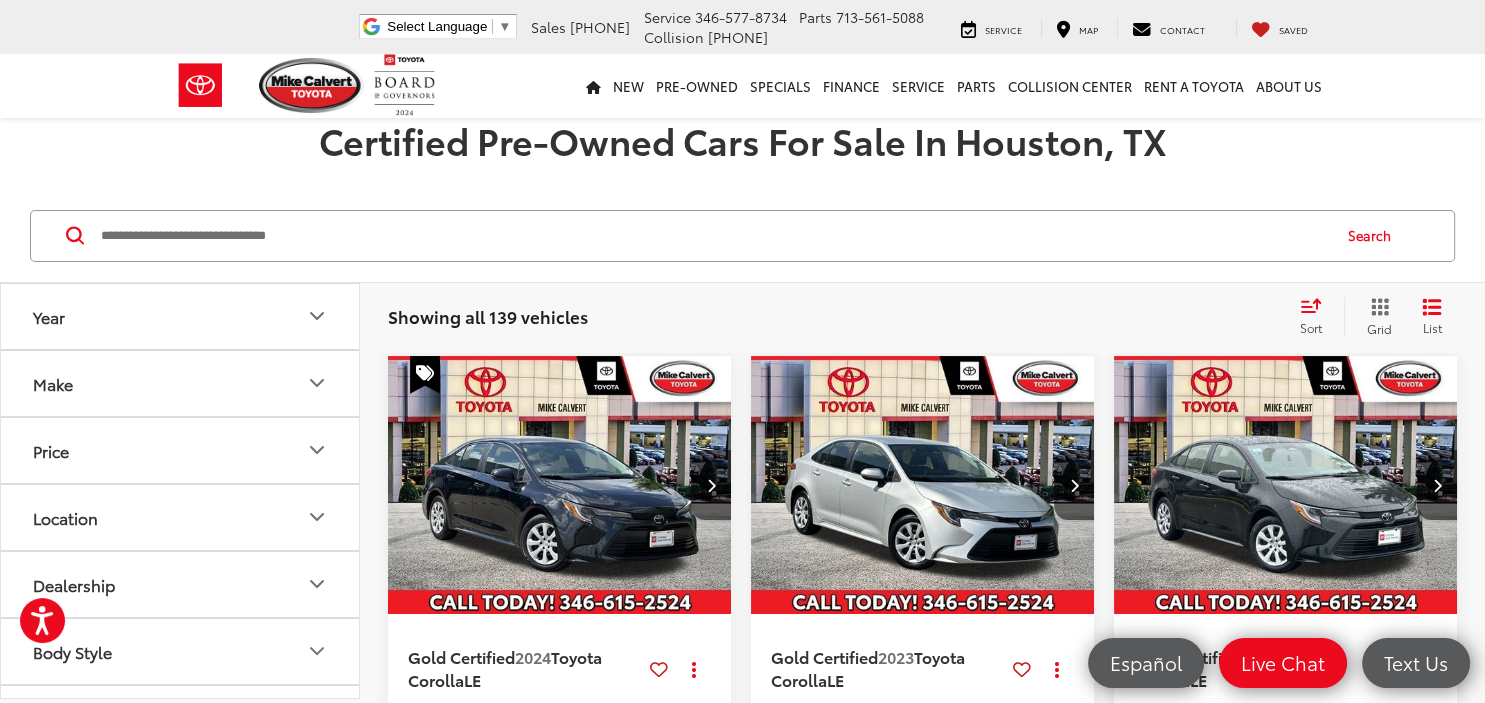 click on "Search" at bounding box center [742, 236] 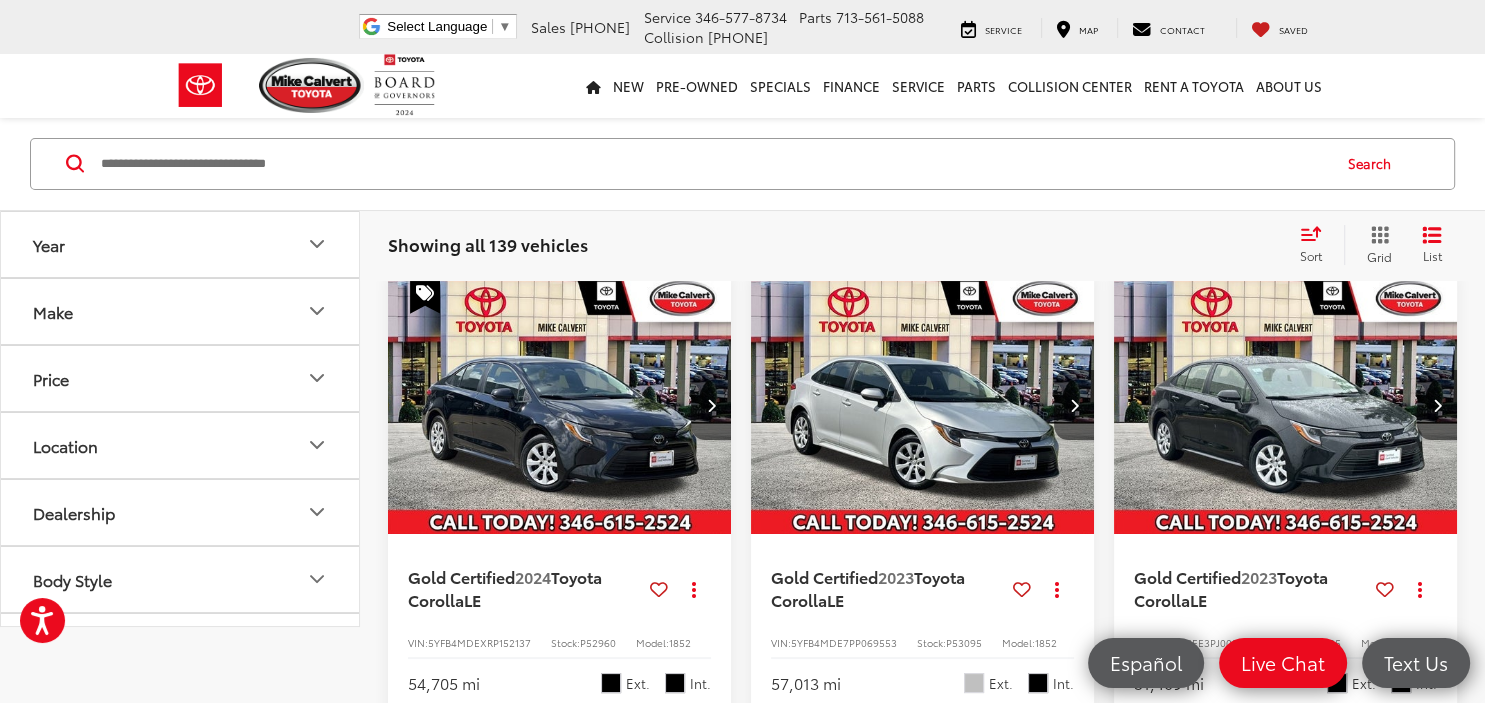 scroll, scrollTop: 0, scrollLeft: 0, axis: both 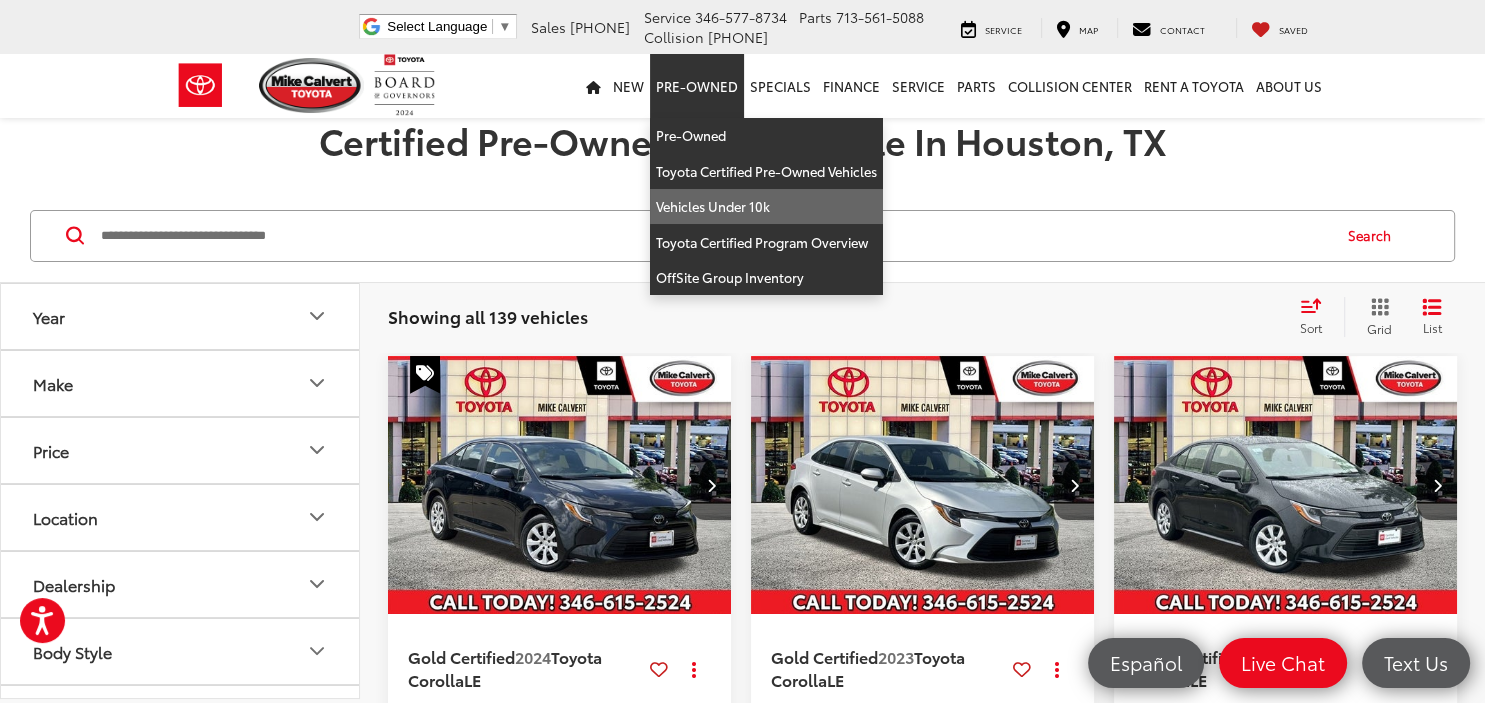 click on "Vehicles Under 10k" at bounding box center (766, 207) 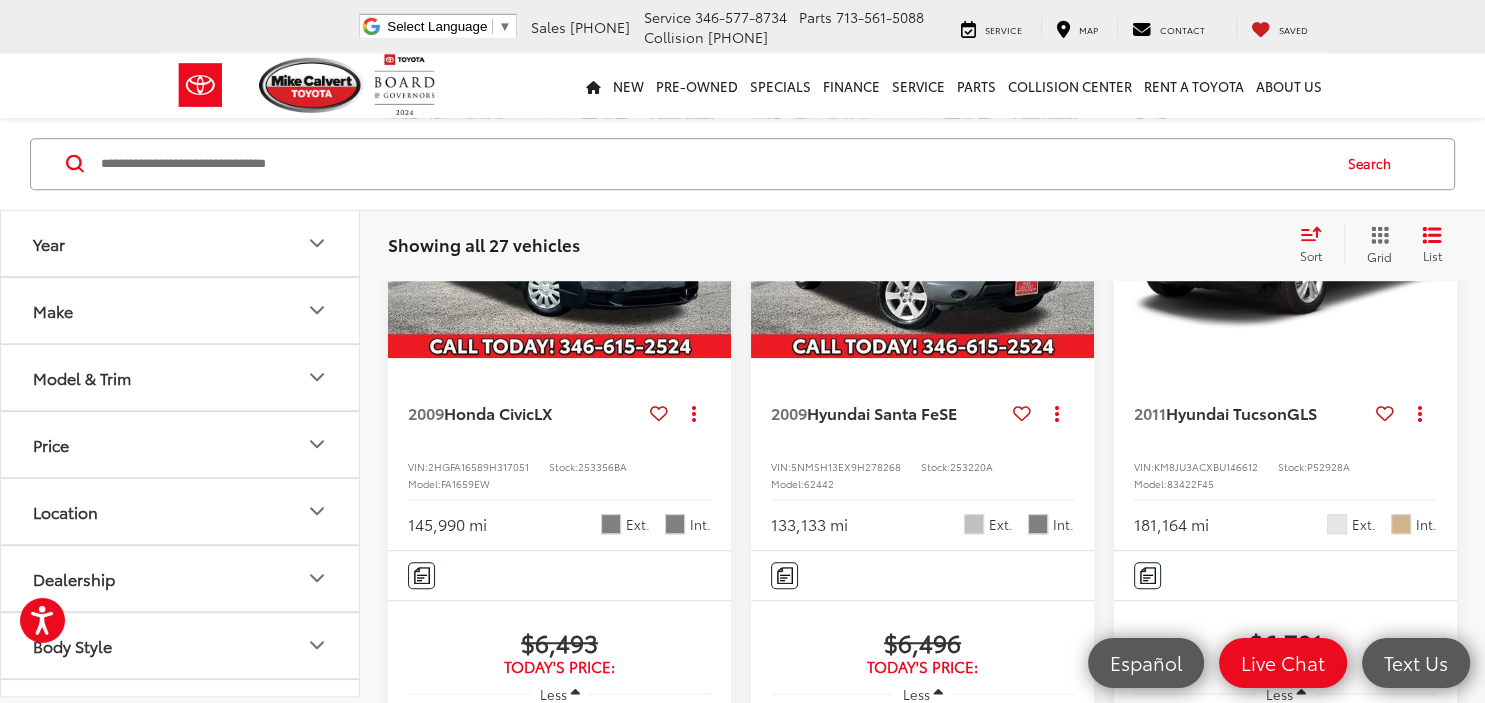 scroll, scrollTop: 1267, scrollLeft: 0, axis: vertical 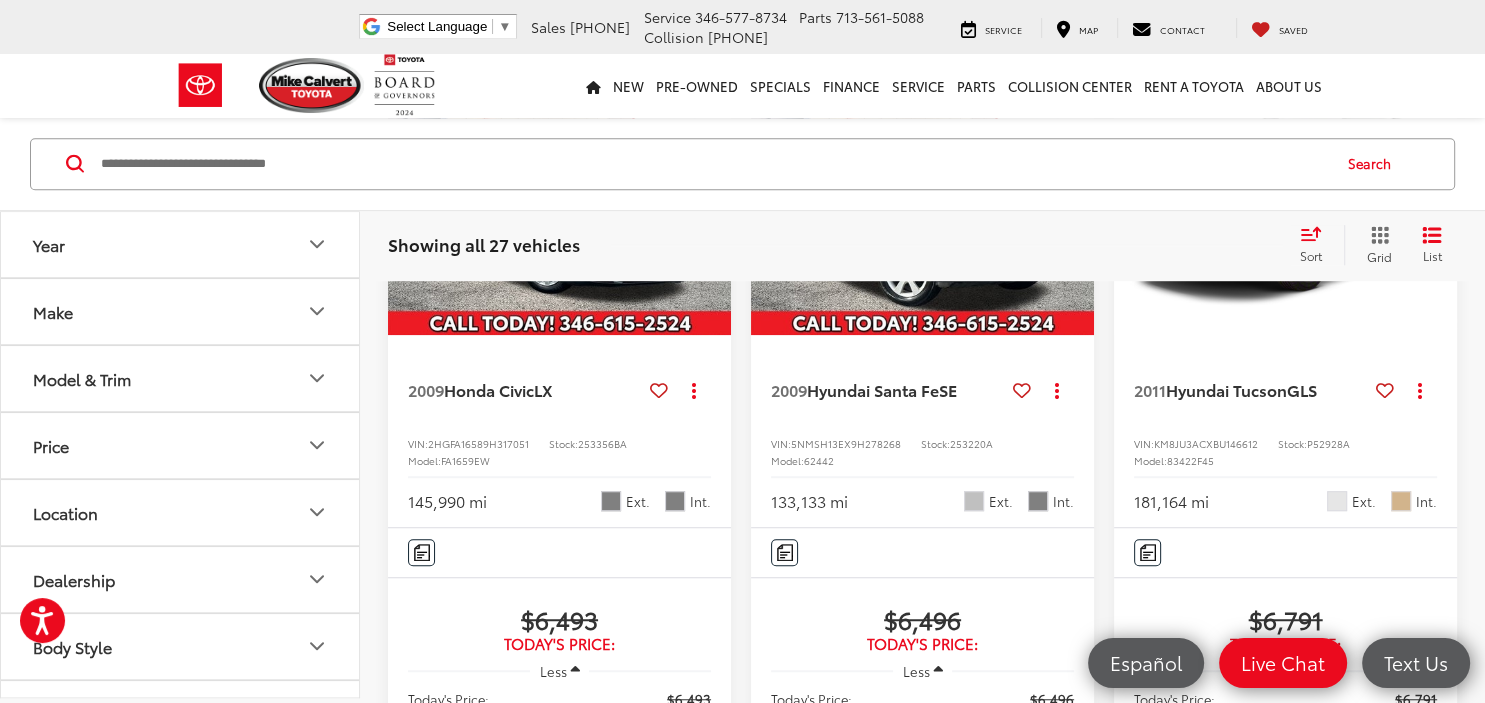 click at bounding box center (560, 207) 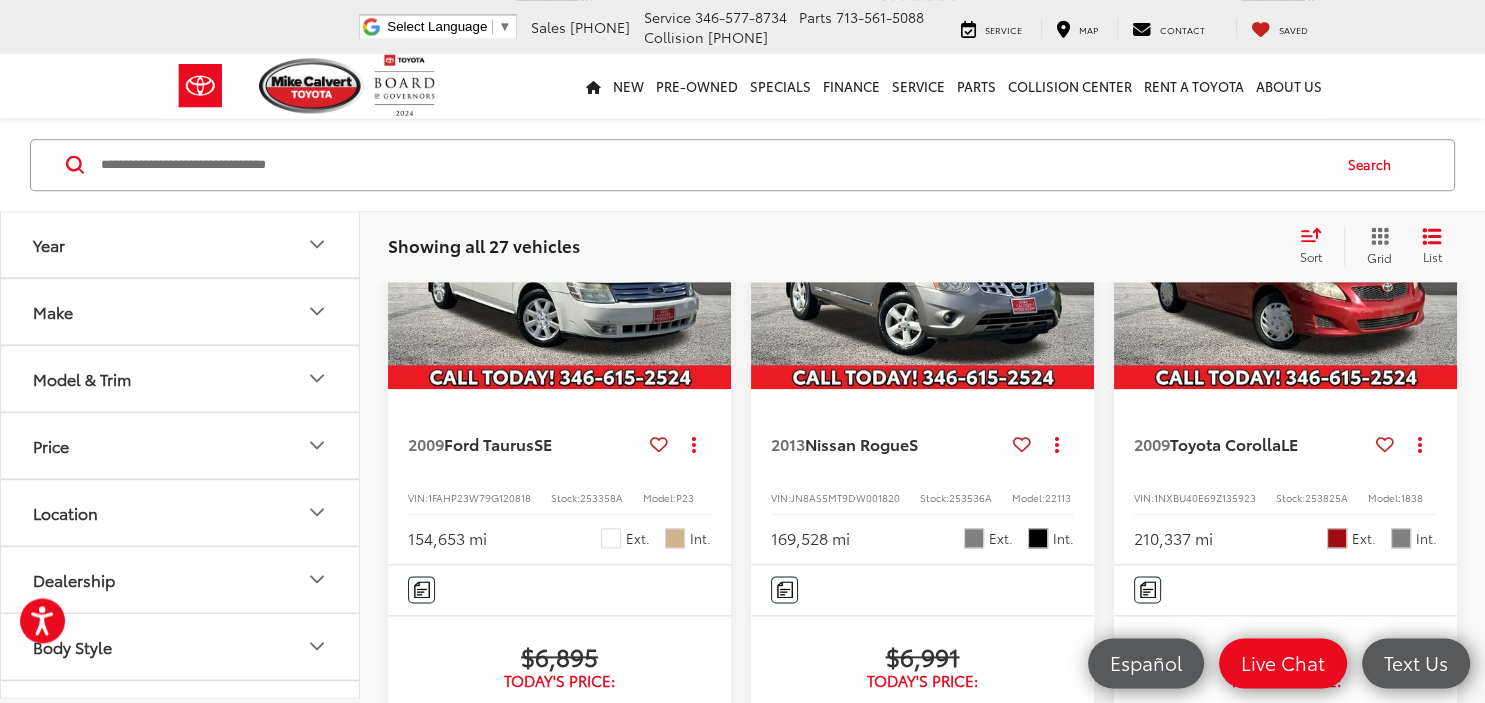 scroll, scrollTop: 2323, scrollLeft: 0, axis: vertical 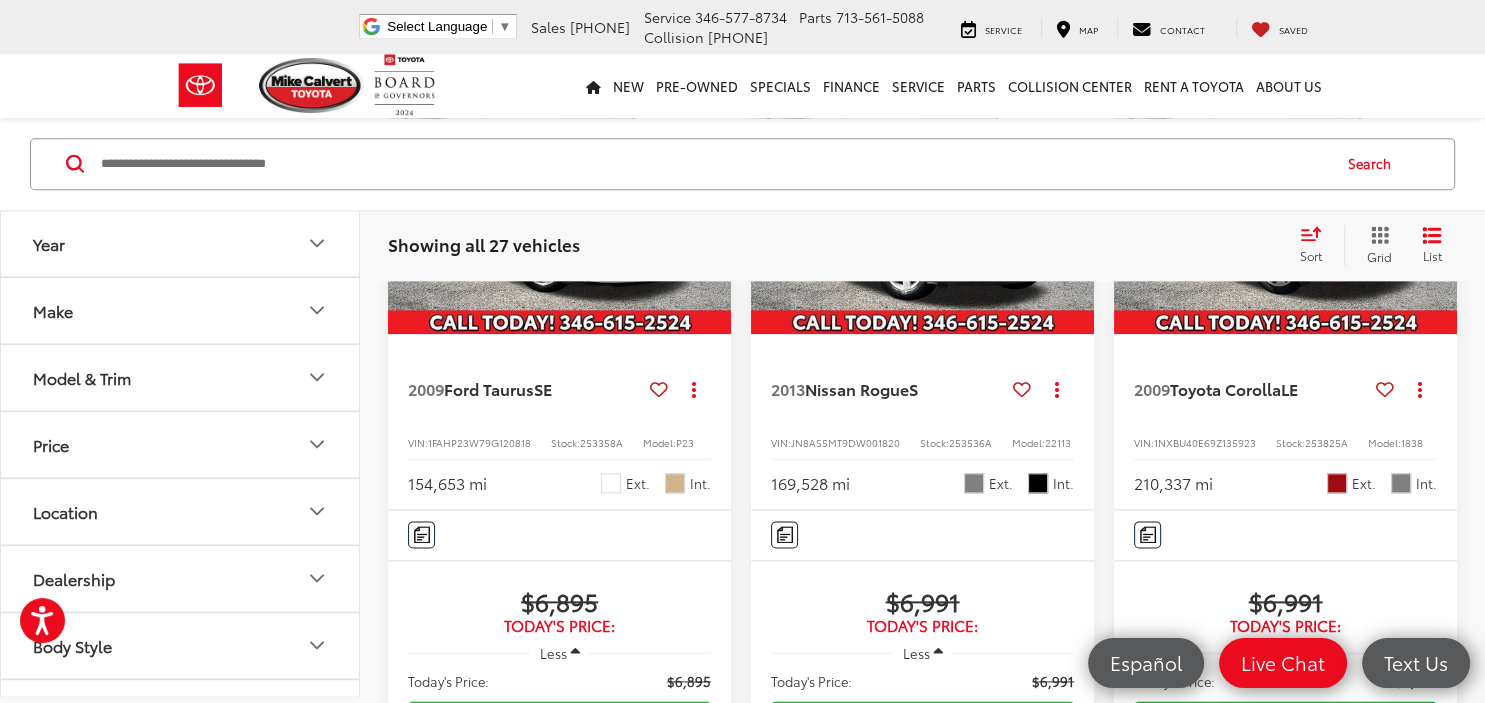 click at bounding box center (1286, 206) 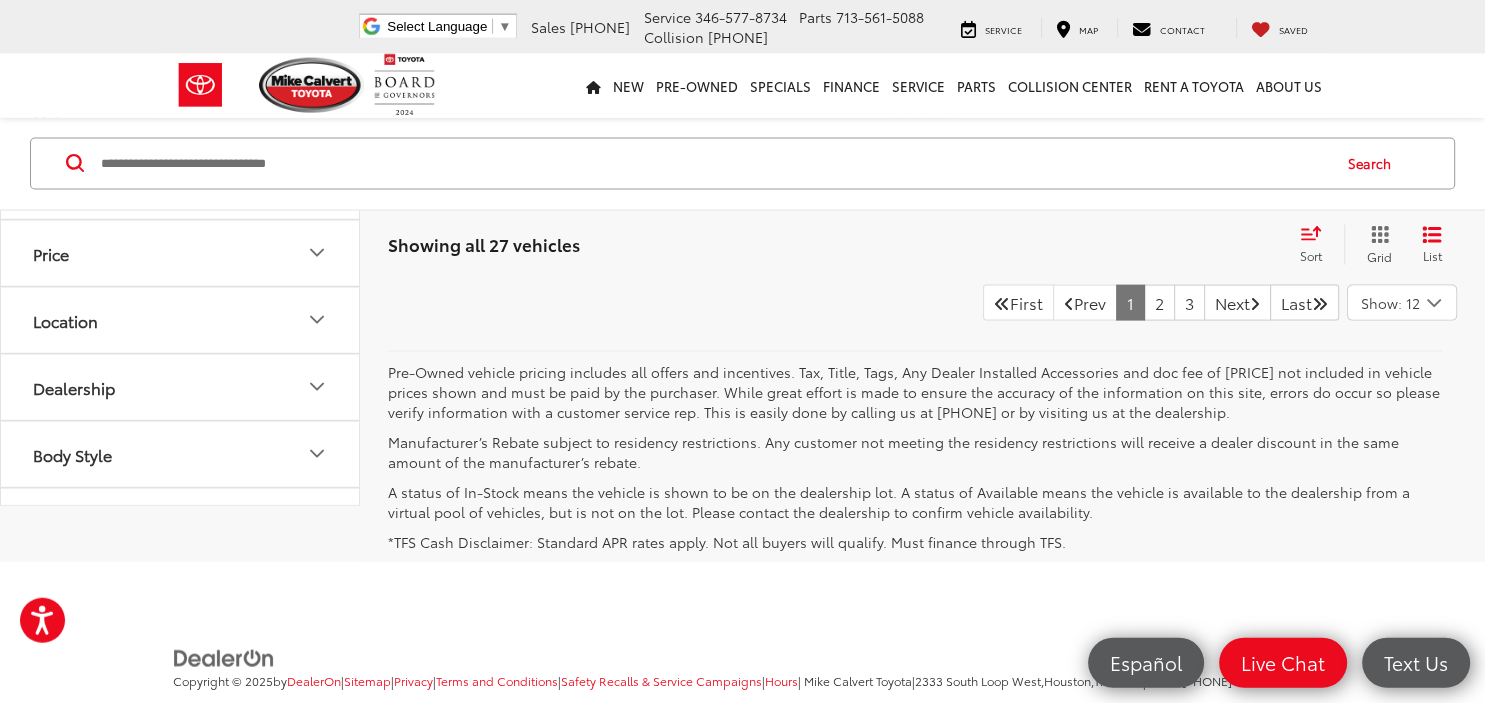 scroll, scrollTop: 4224, scrollLeft: 0, axis: vertical 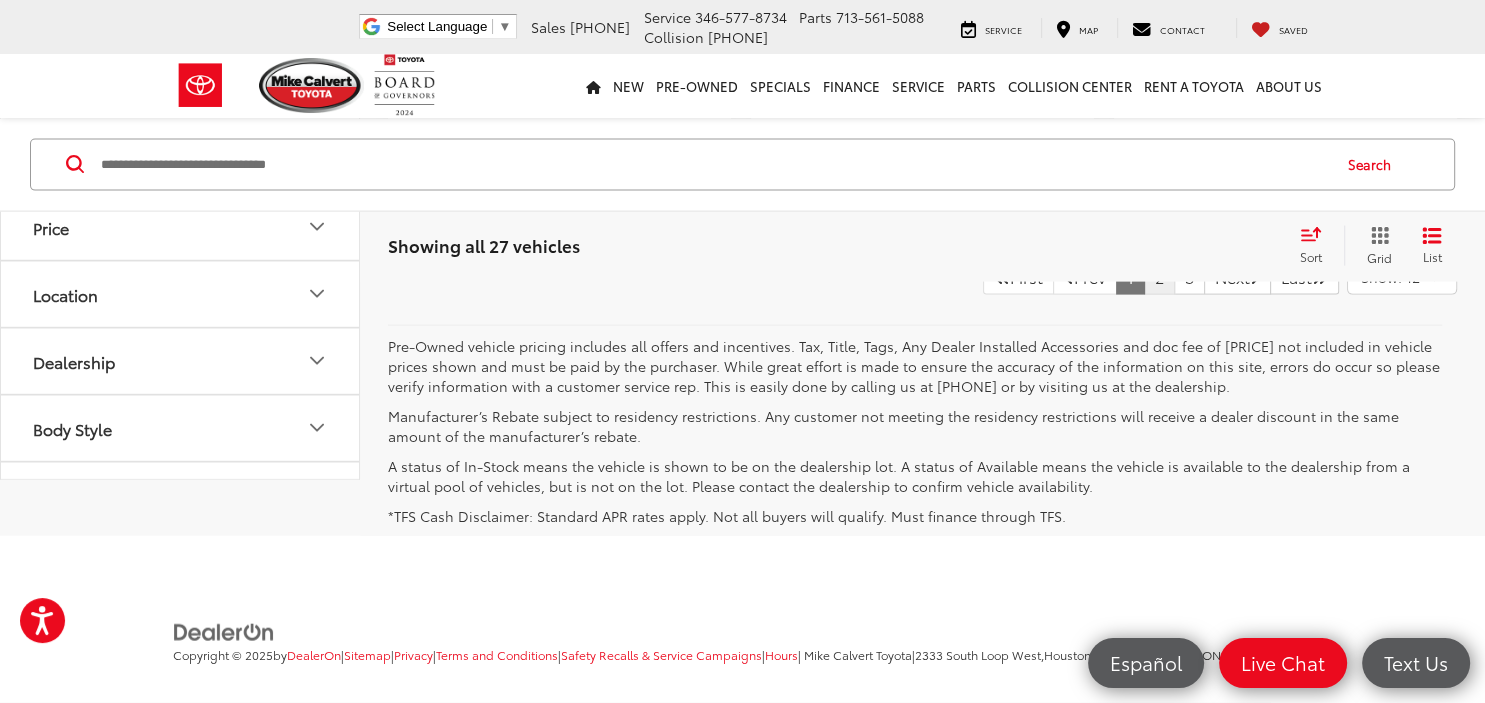 click on "2" at bounding box center [1159, 277] 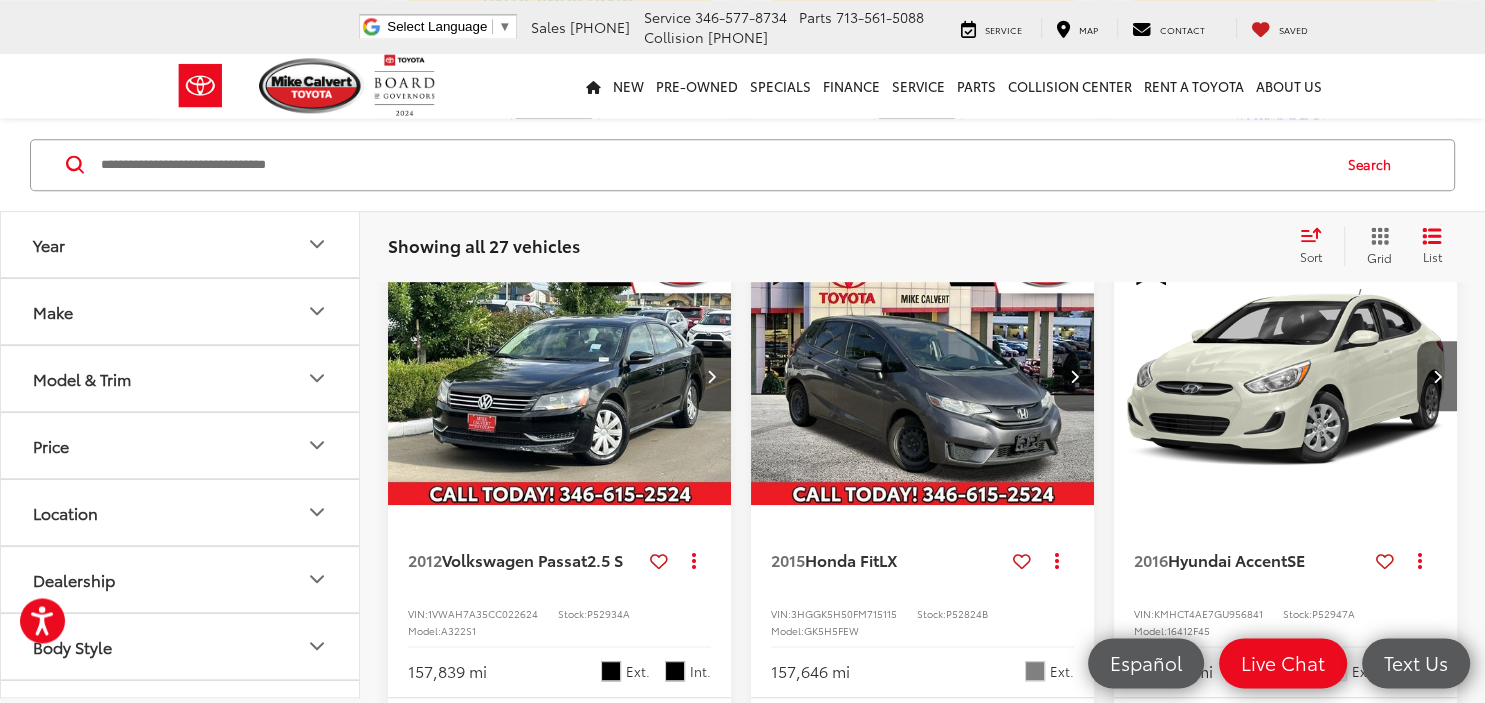 scroll, scrollTop: 1161, scrollLeft: 0, axis: vertical 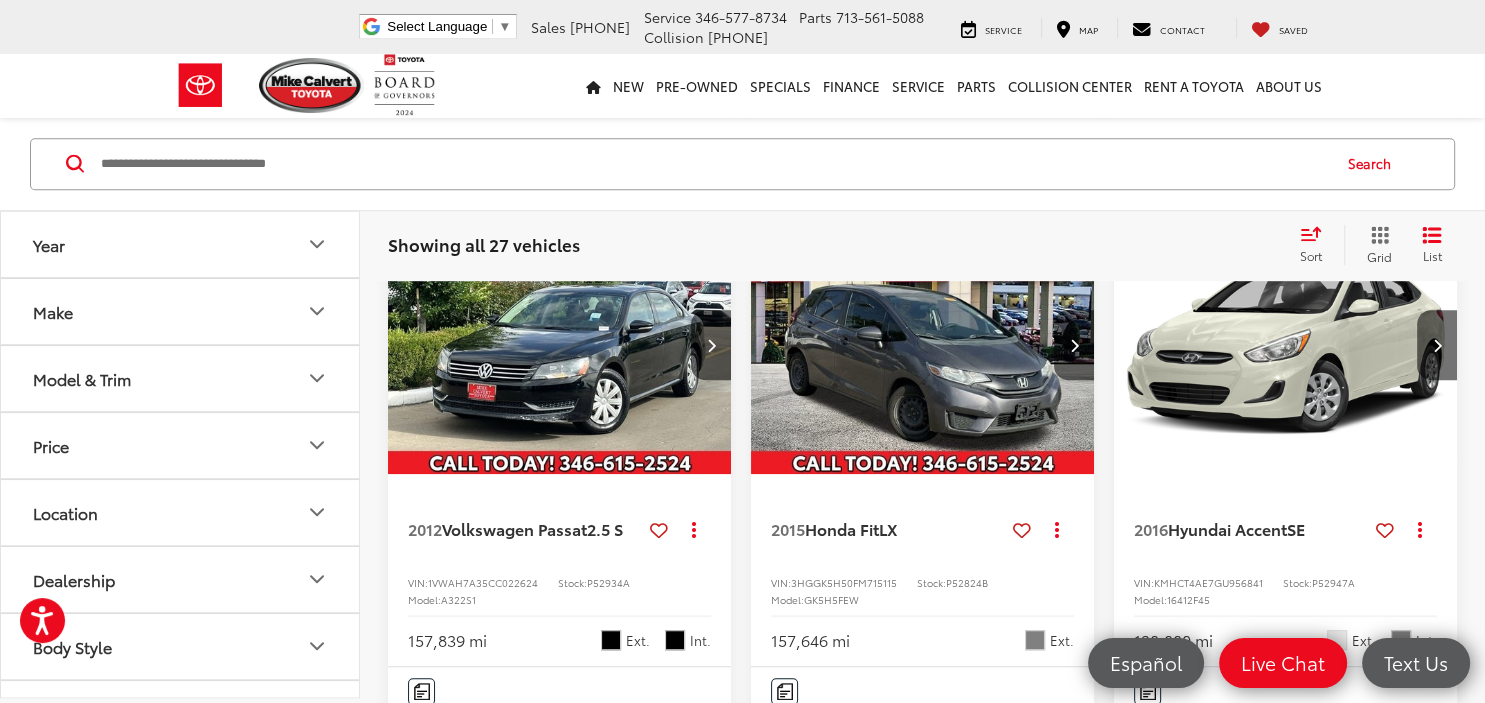 click at bounding box center (923, 346) 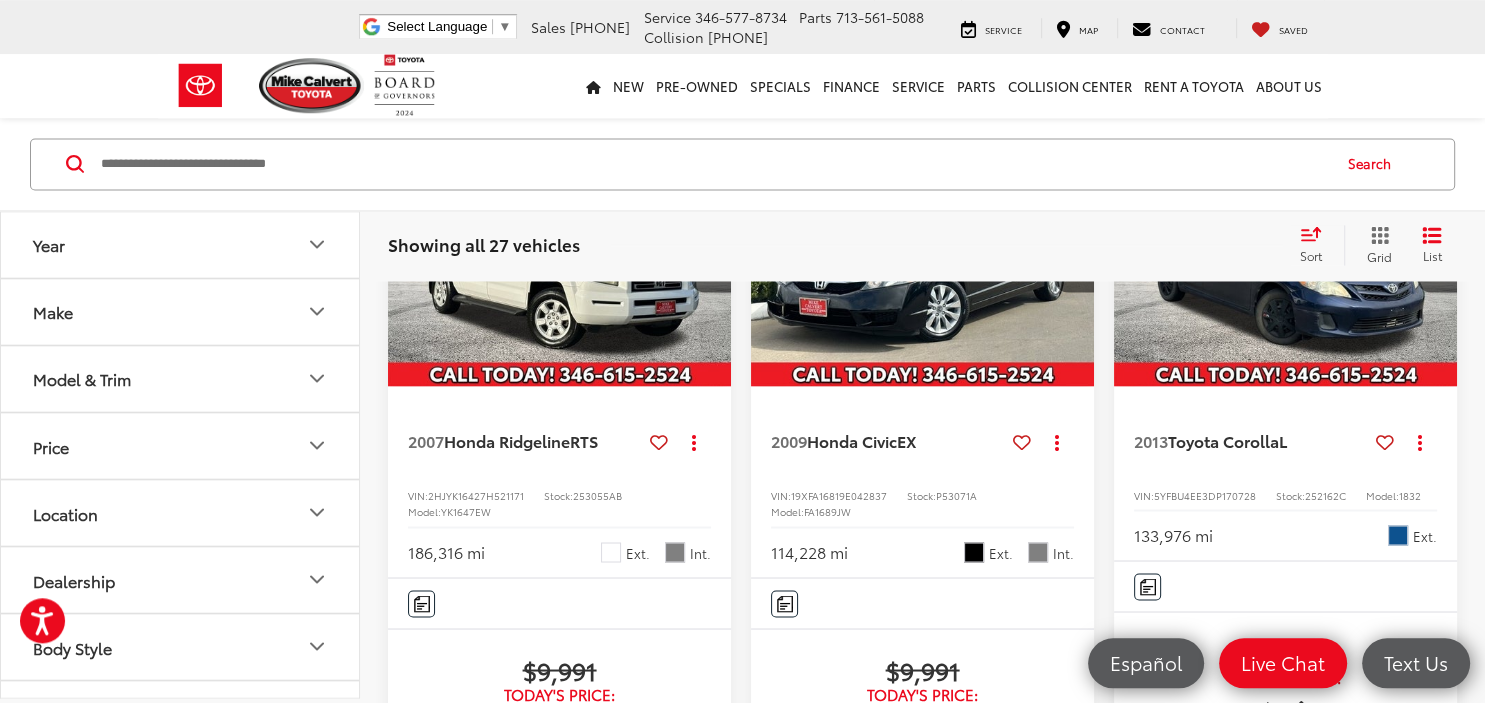 scroll, scrollTop: 3273, scrollLeft: 0, axis: vertical 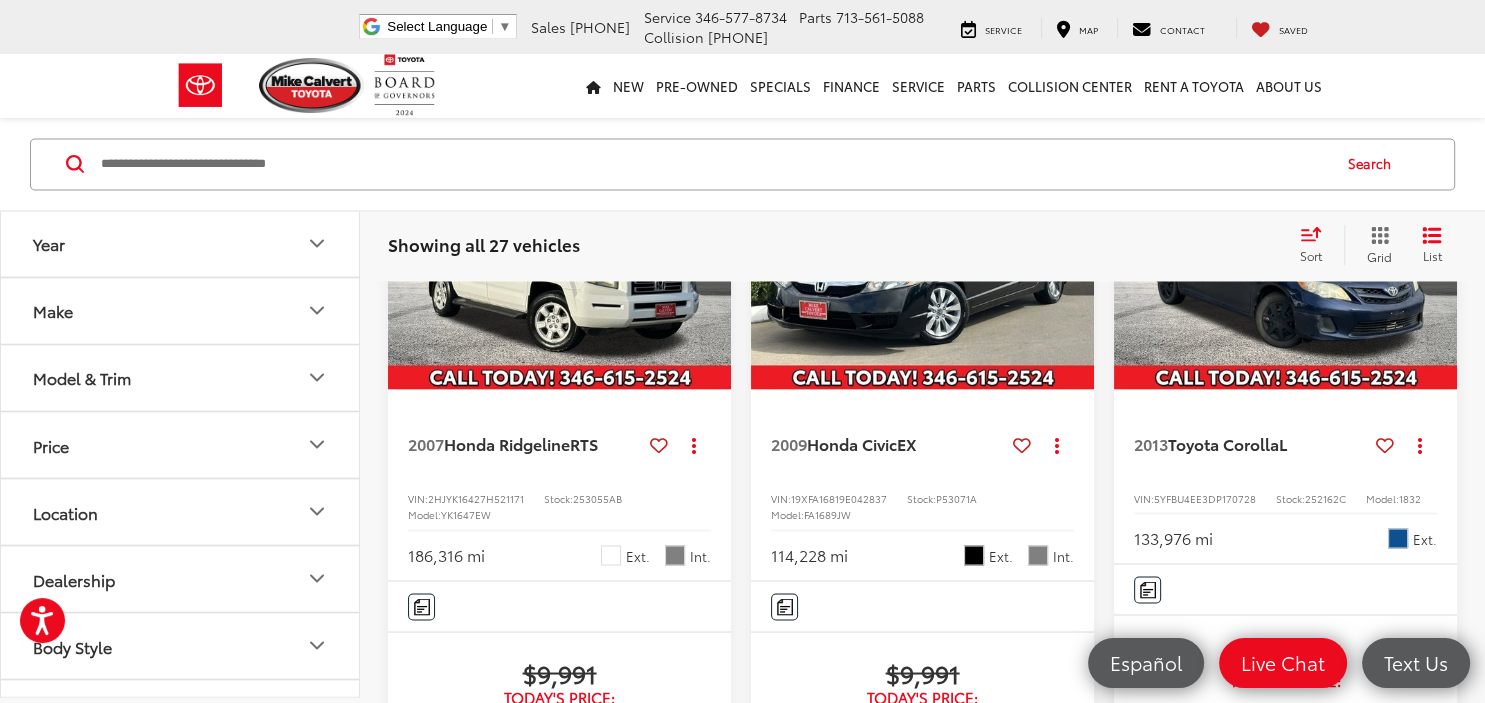 click at bounding box center [923, 261] 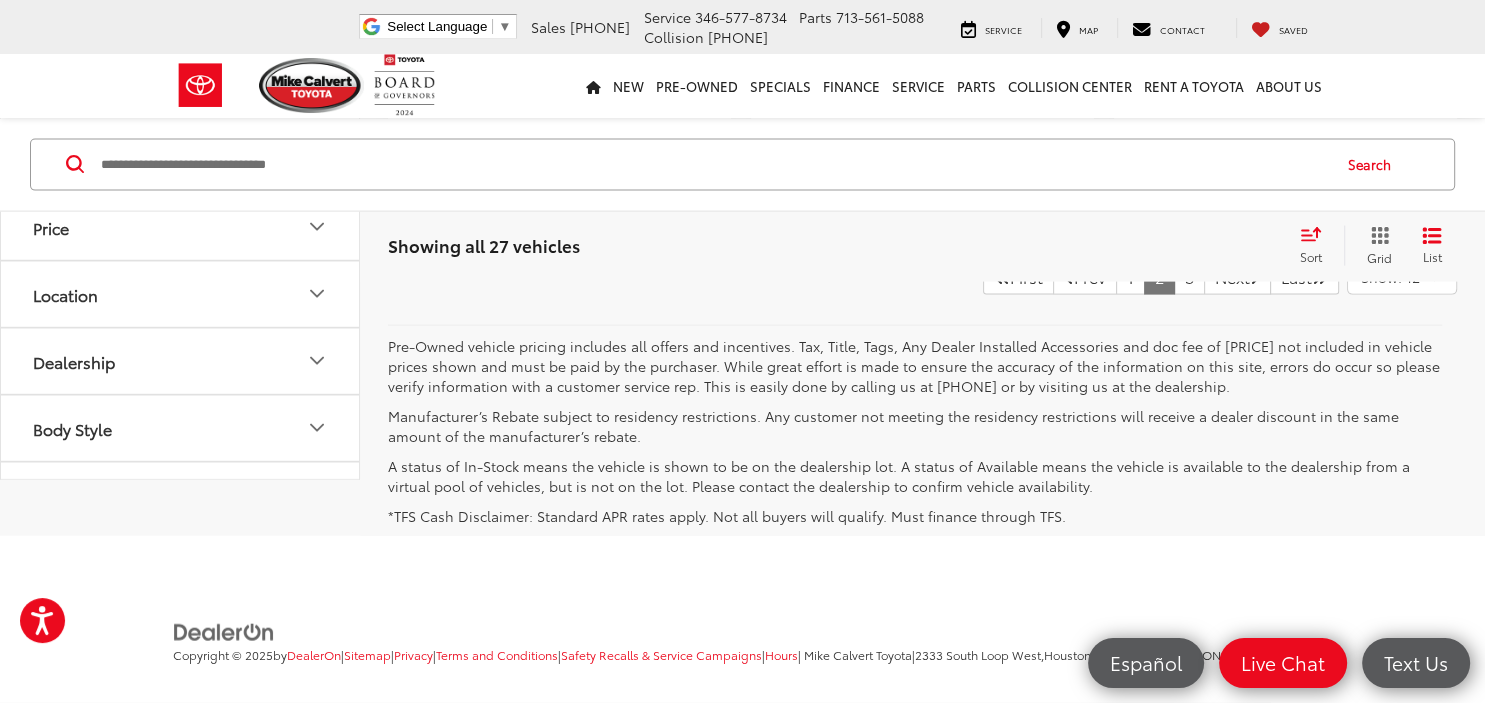 scroll, scrollTop: 4329, scrollLeft: 0, axis: vertical 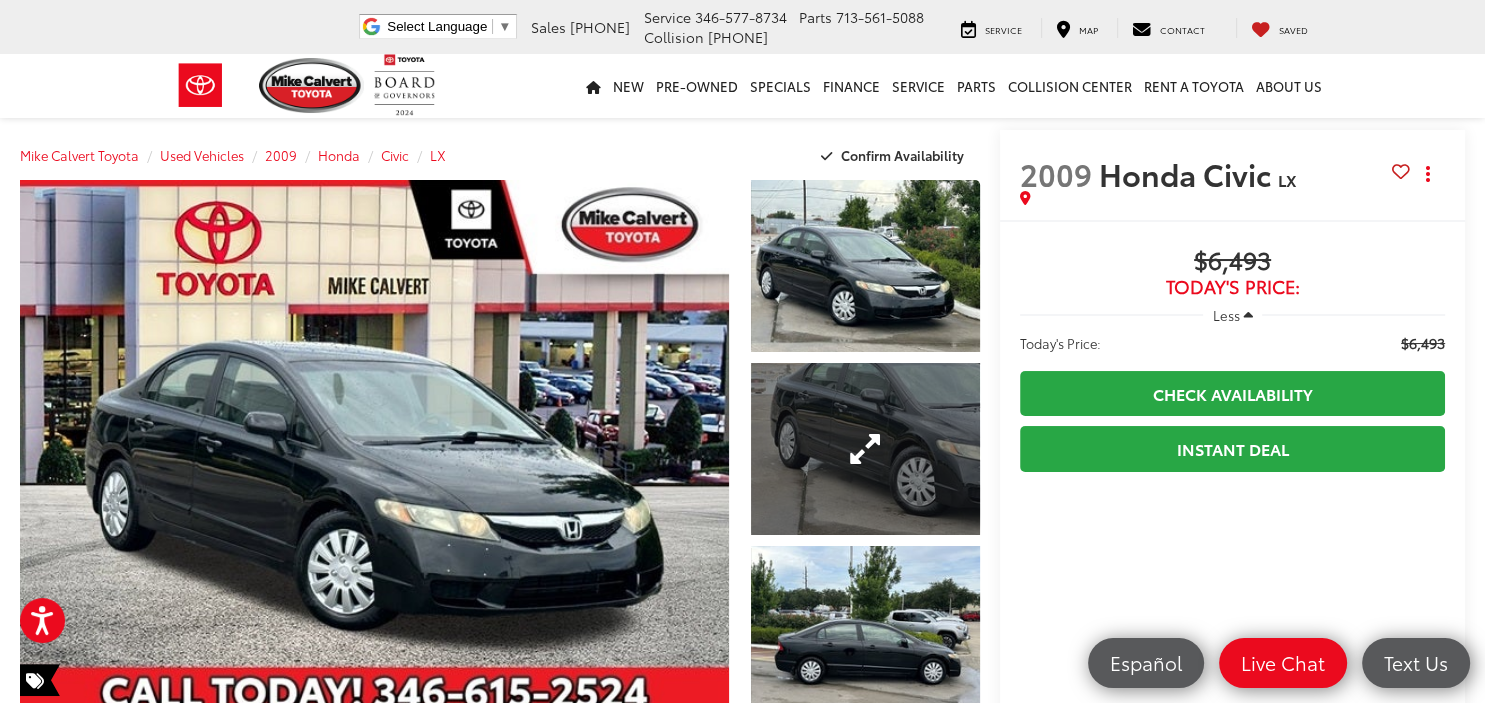 click at bounding box center [865, 449] 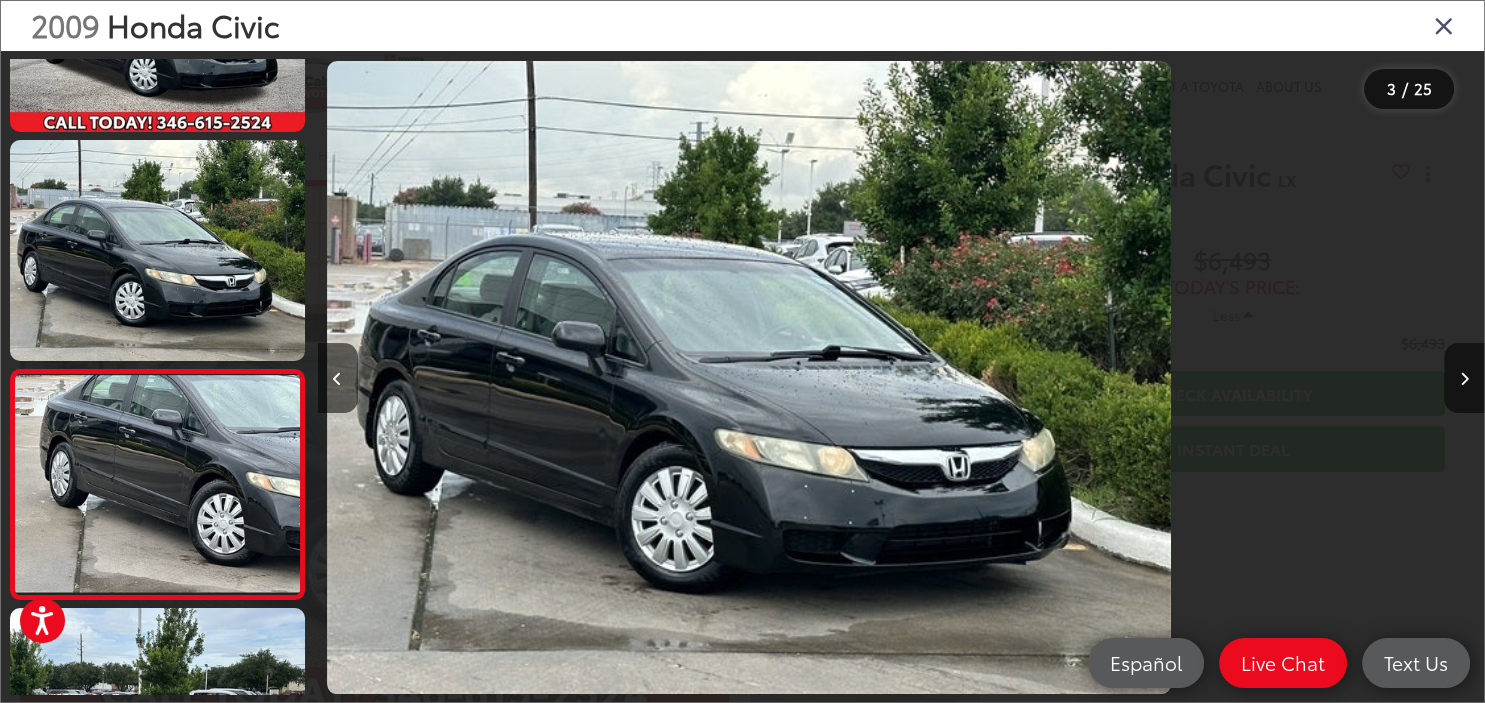 scroll, scrollTop: 0, scrollLeft: 2071, axis: horizontal 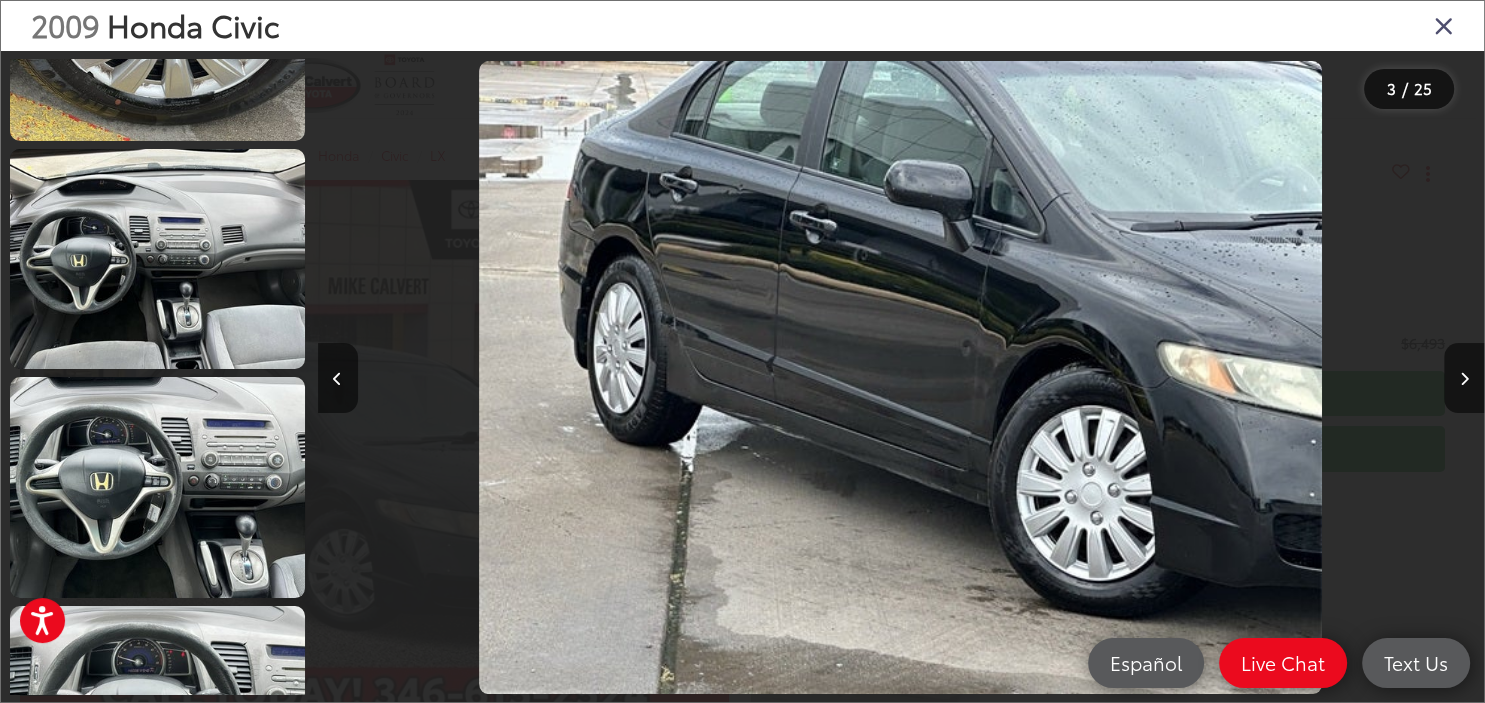 click at bounding box center (1444, 25) 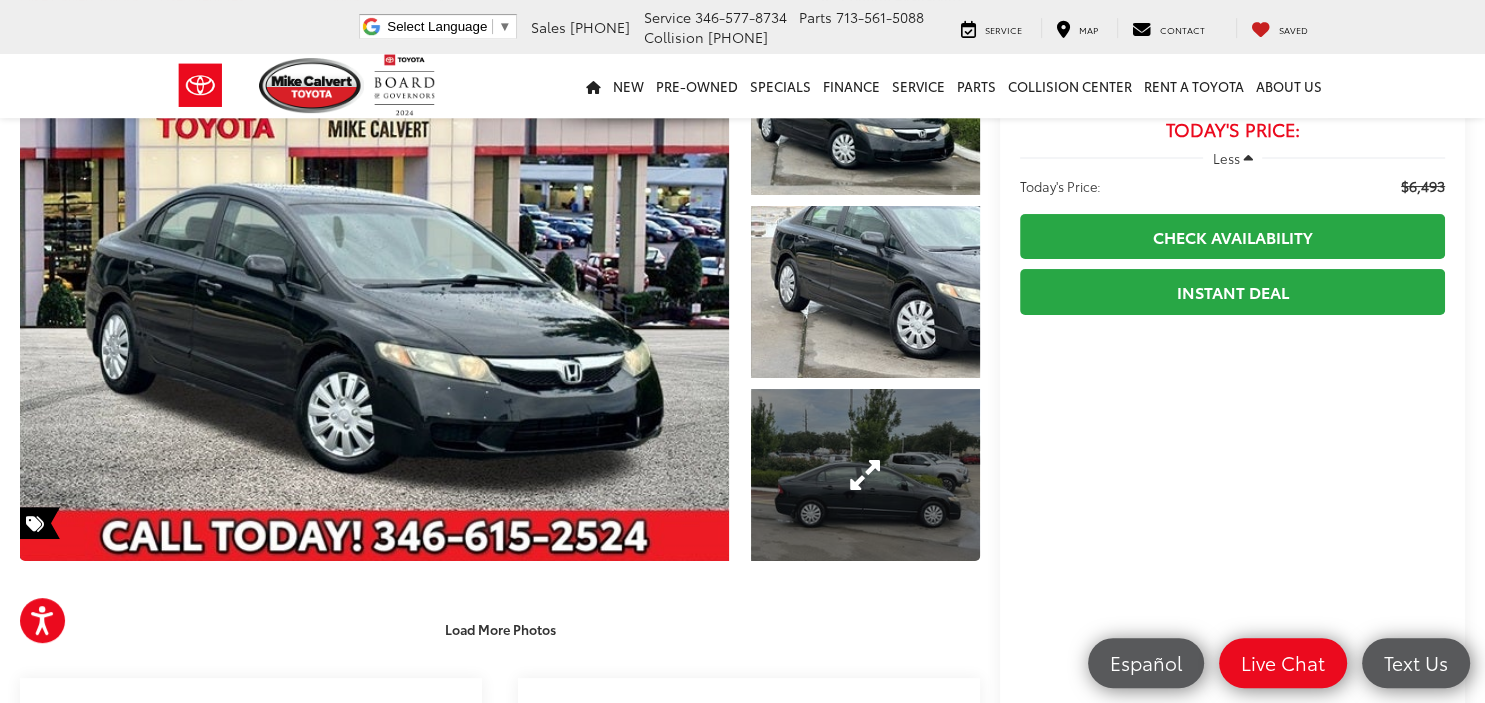 scroll, scrollTop: 0, scrollLeft: 0, axis: both 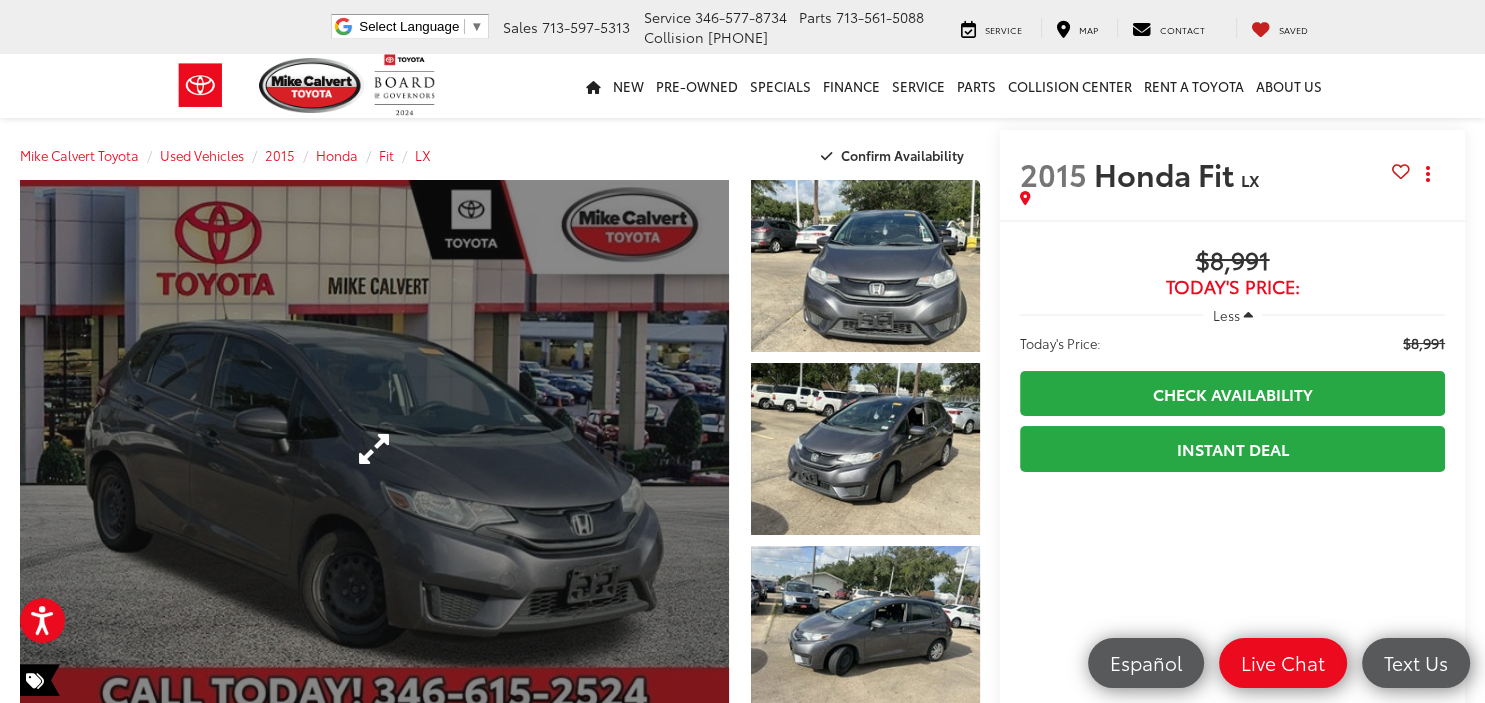 click at bounding box center [374, 449] 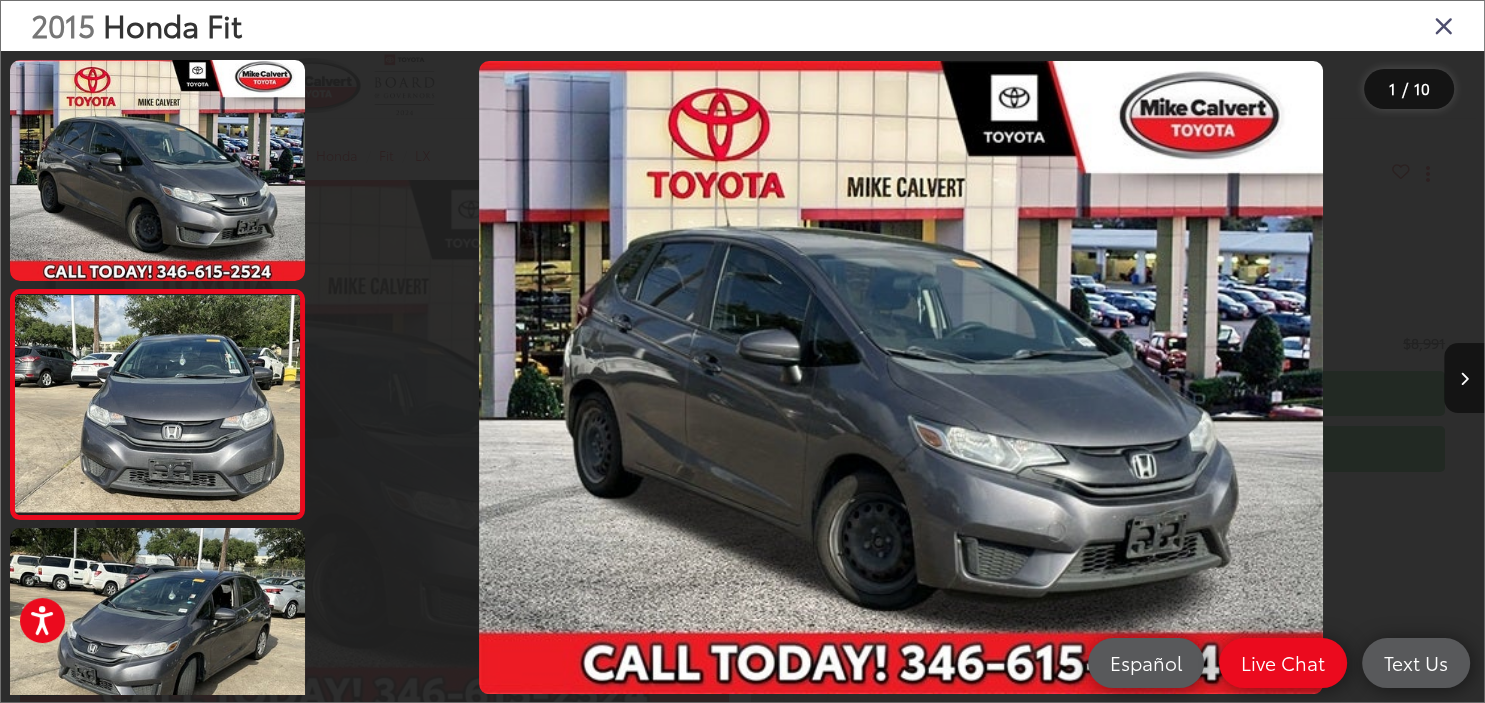 scroll, scrollTop: 0, scrollLeft: 1020, axis: horizontal 